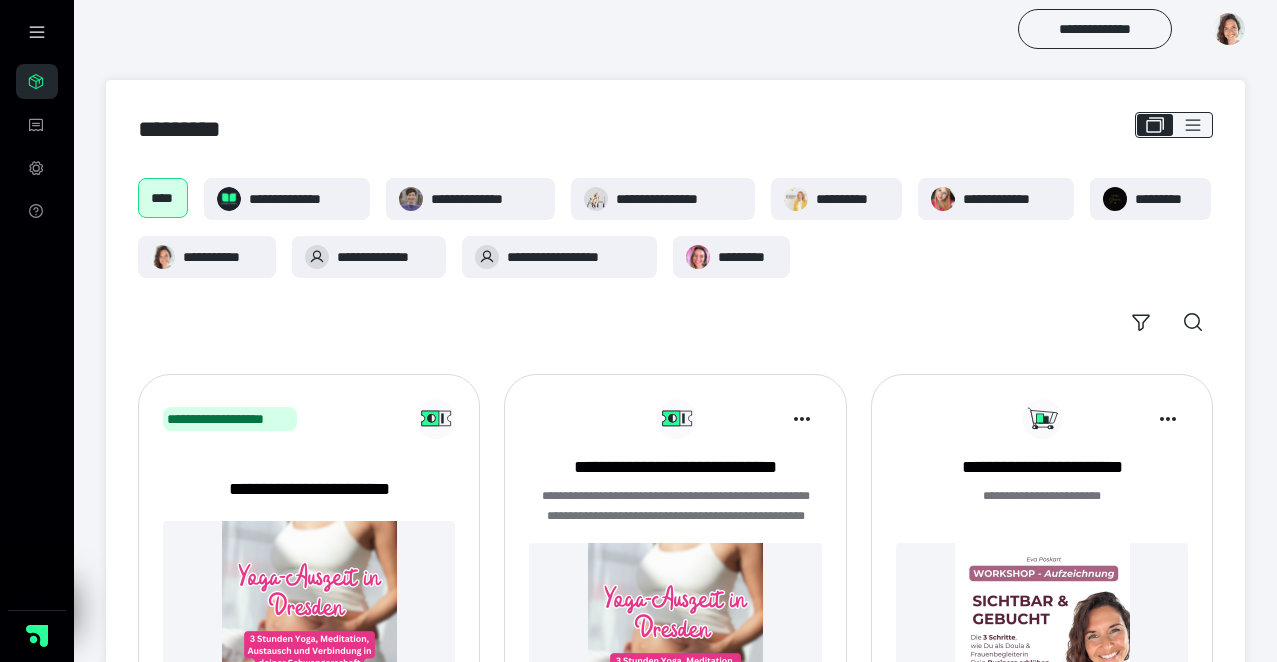 scroll, scrollTop: 0, scrollLeft: 0, axis: both 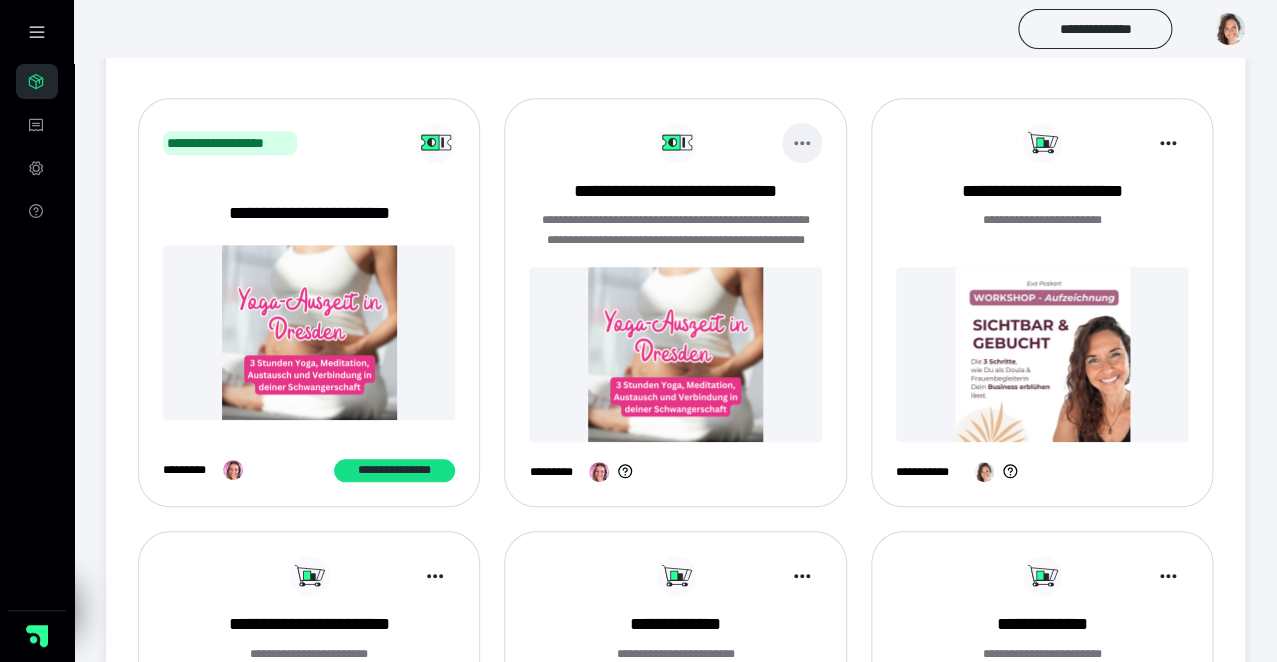 click 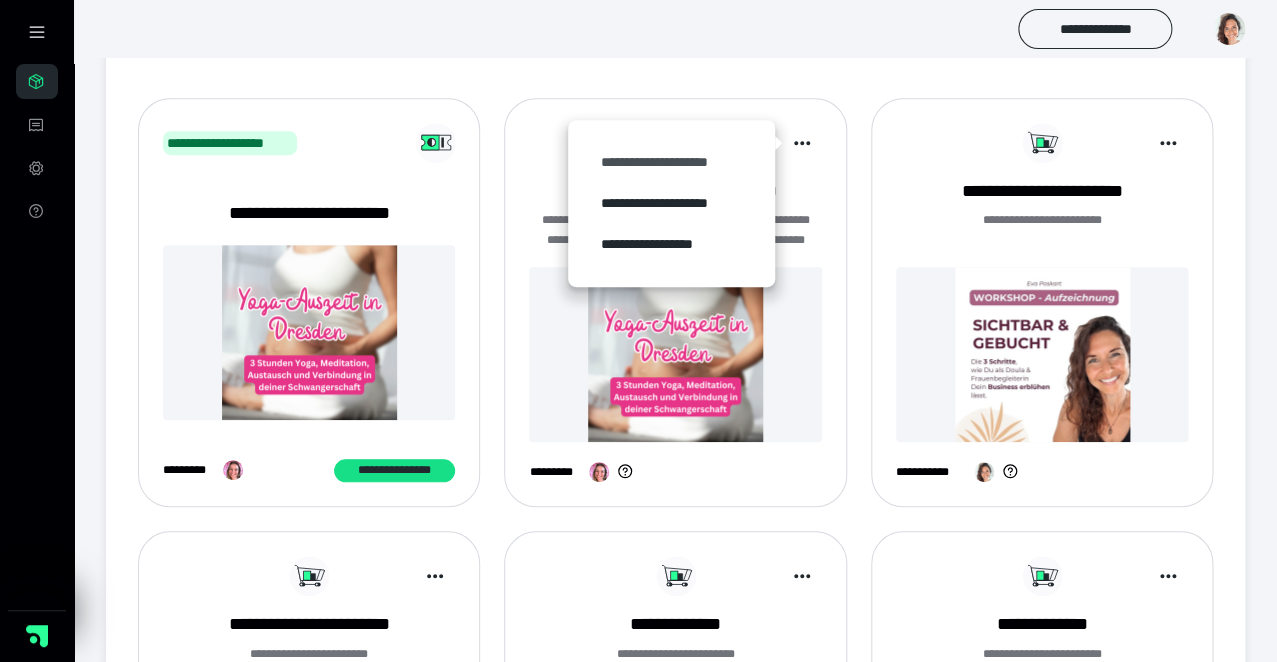 click on "**********" at bounding box center [671, 162] 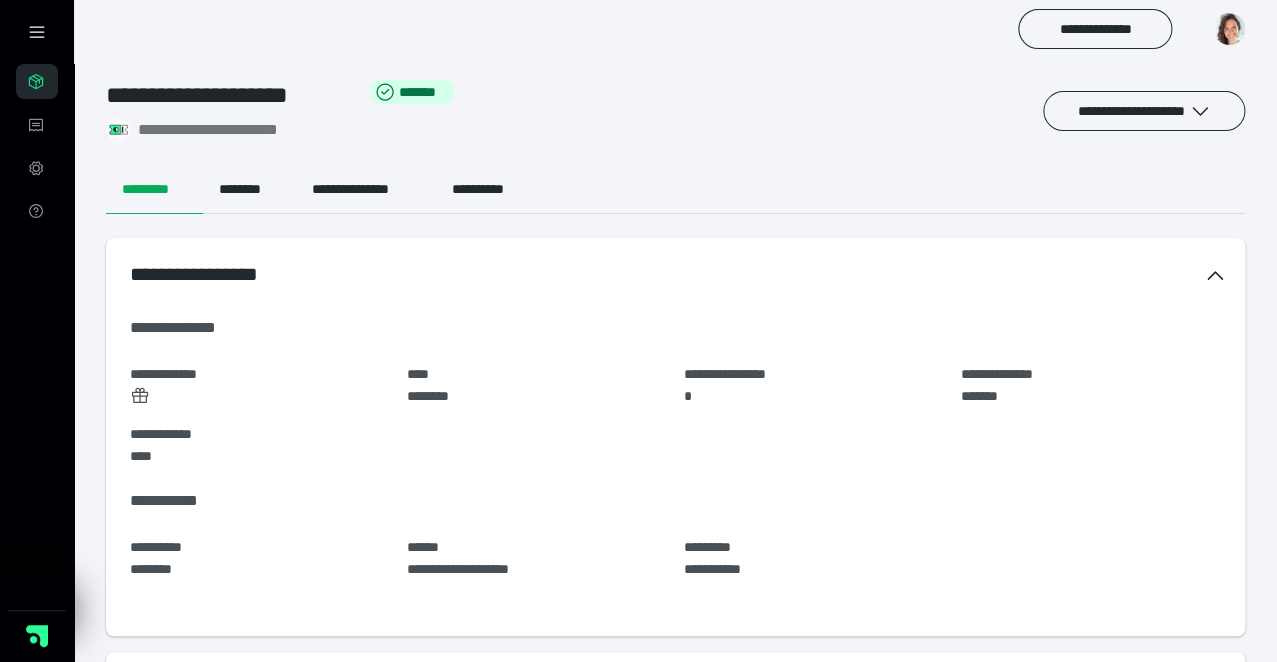 scroll, scrollTop: 0, scrollLeft: 0, axis: both 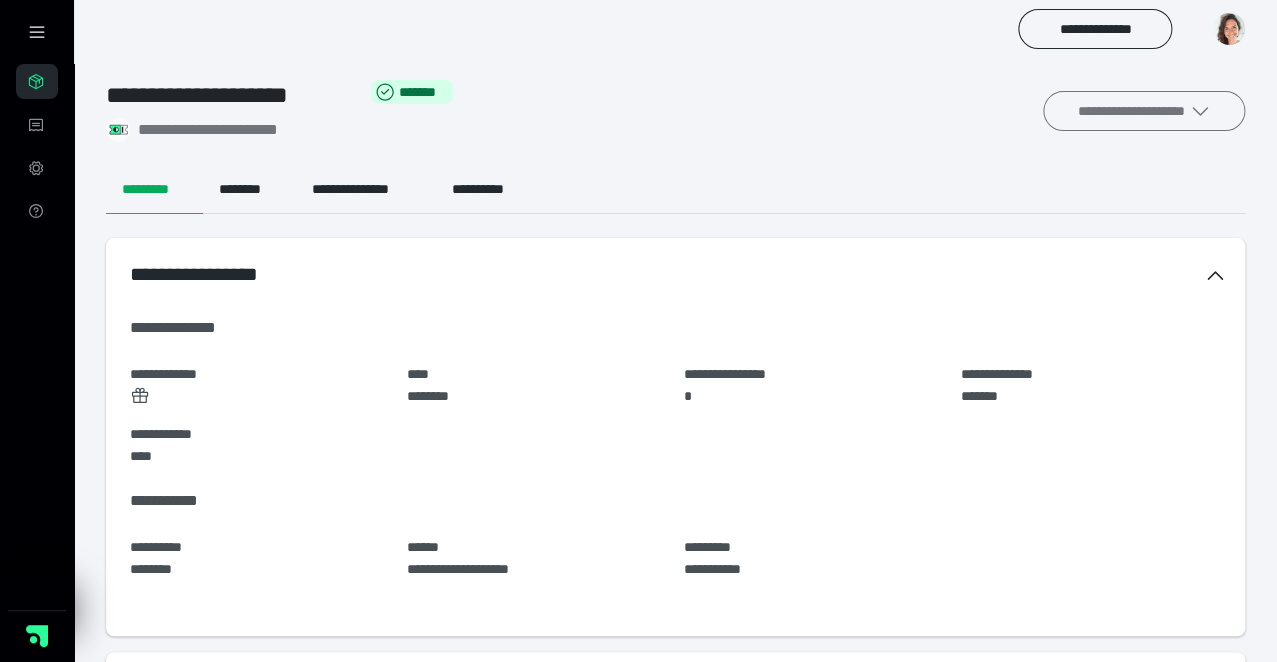 click 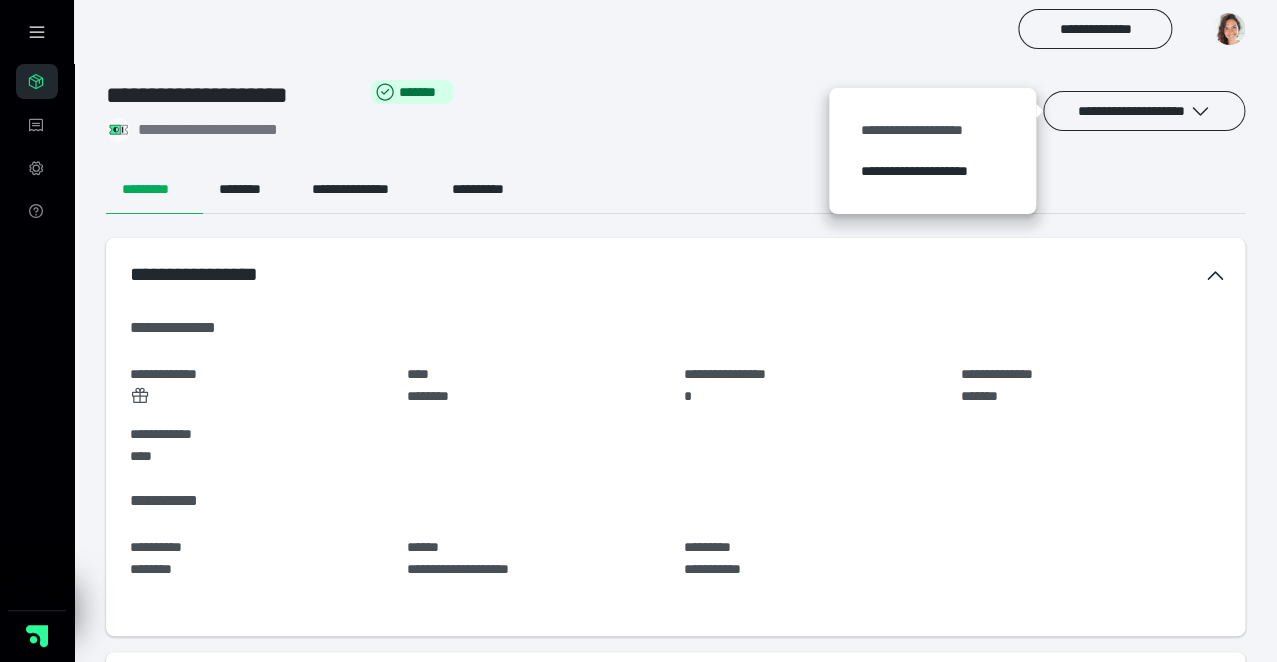 click on "**********" at bounding box center (932, 130) 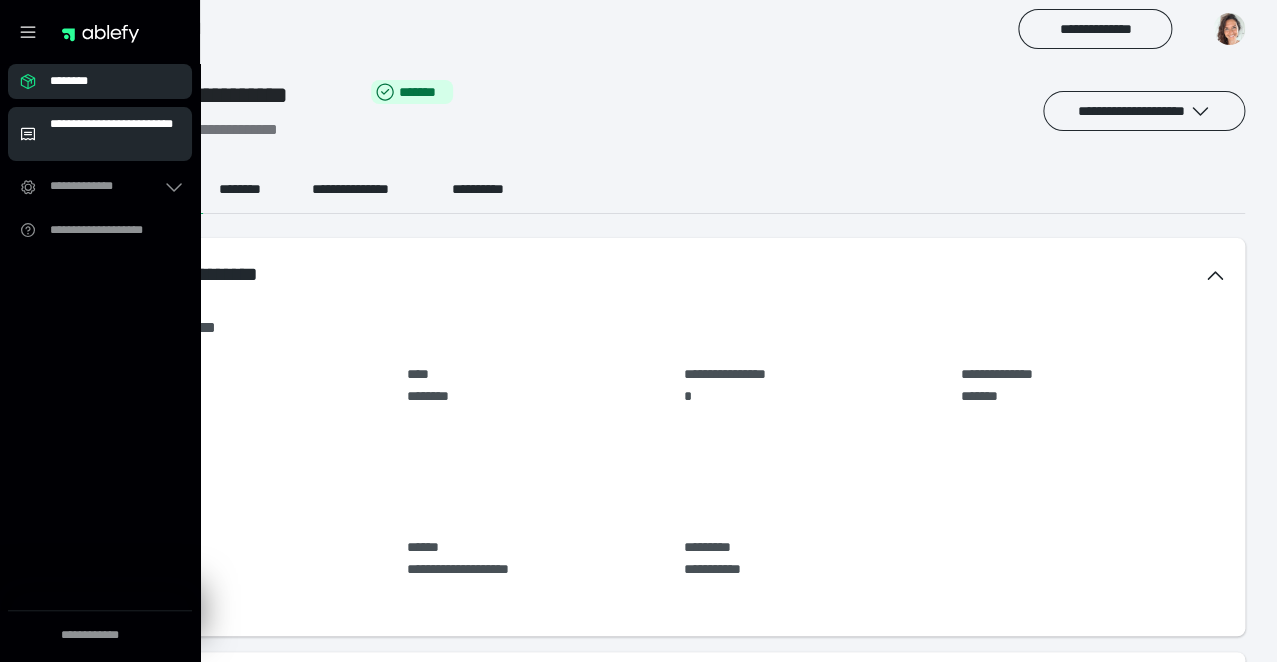 click on "**********" at bounding box center (115, 134) 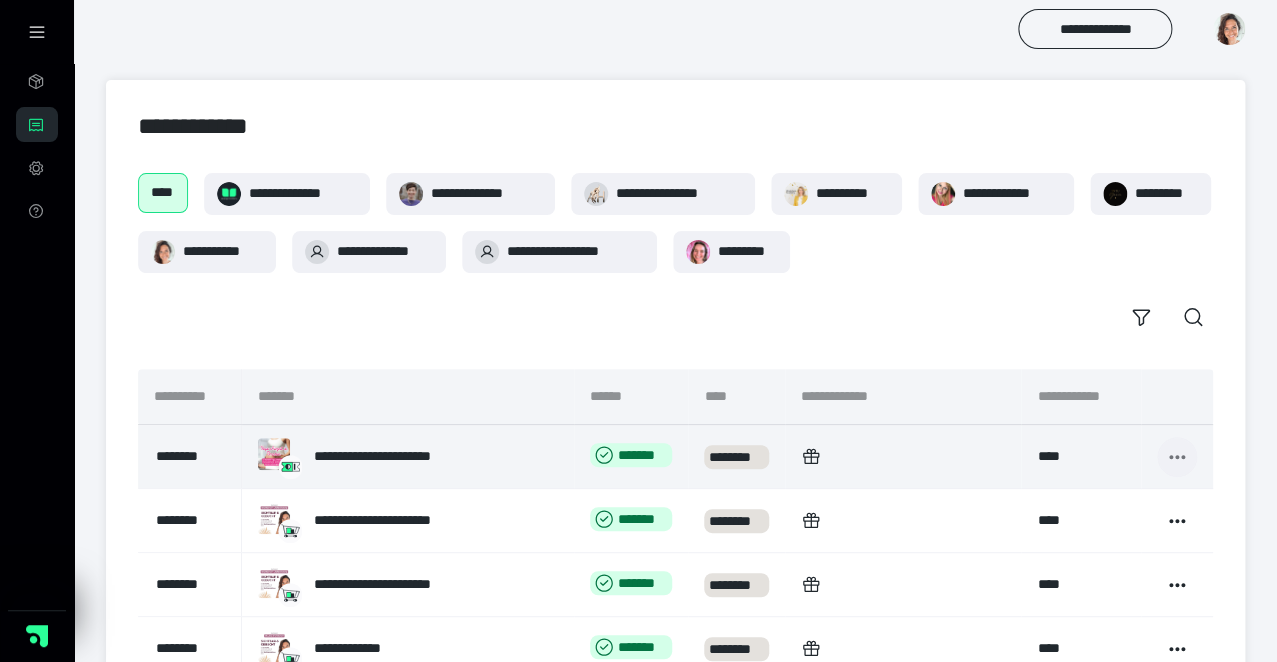 click at bounding box center [1177, 457] 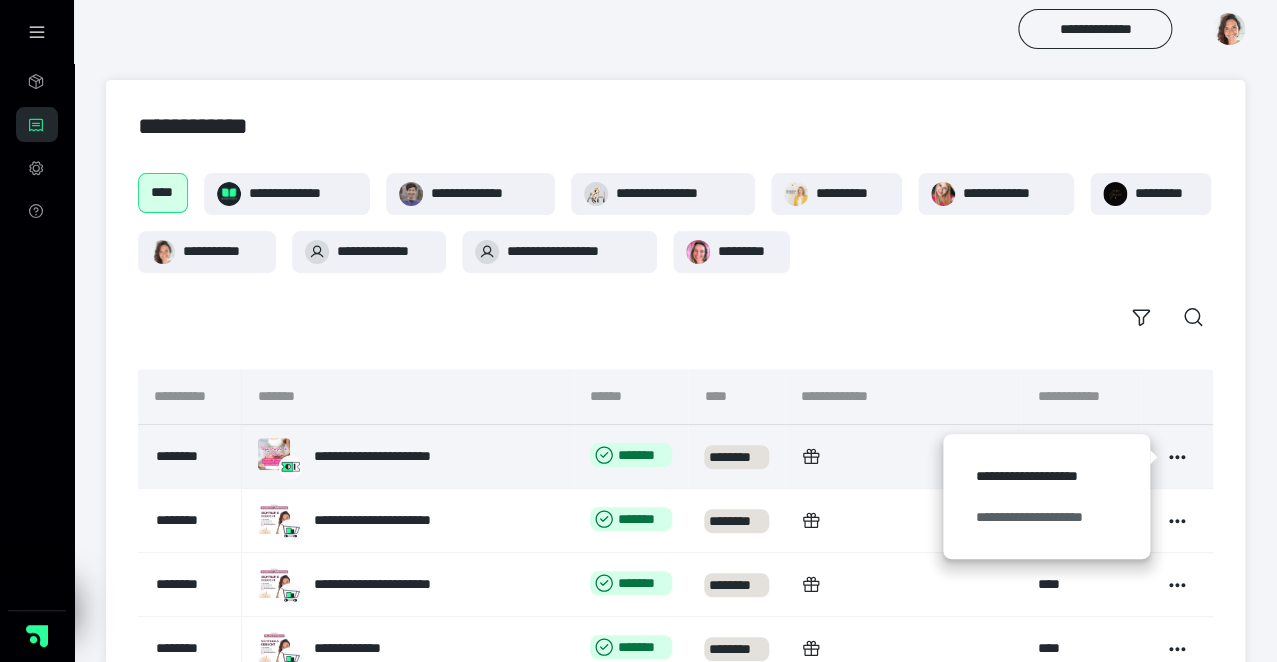 click on "**********" at bounding box center [1046, 517] 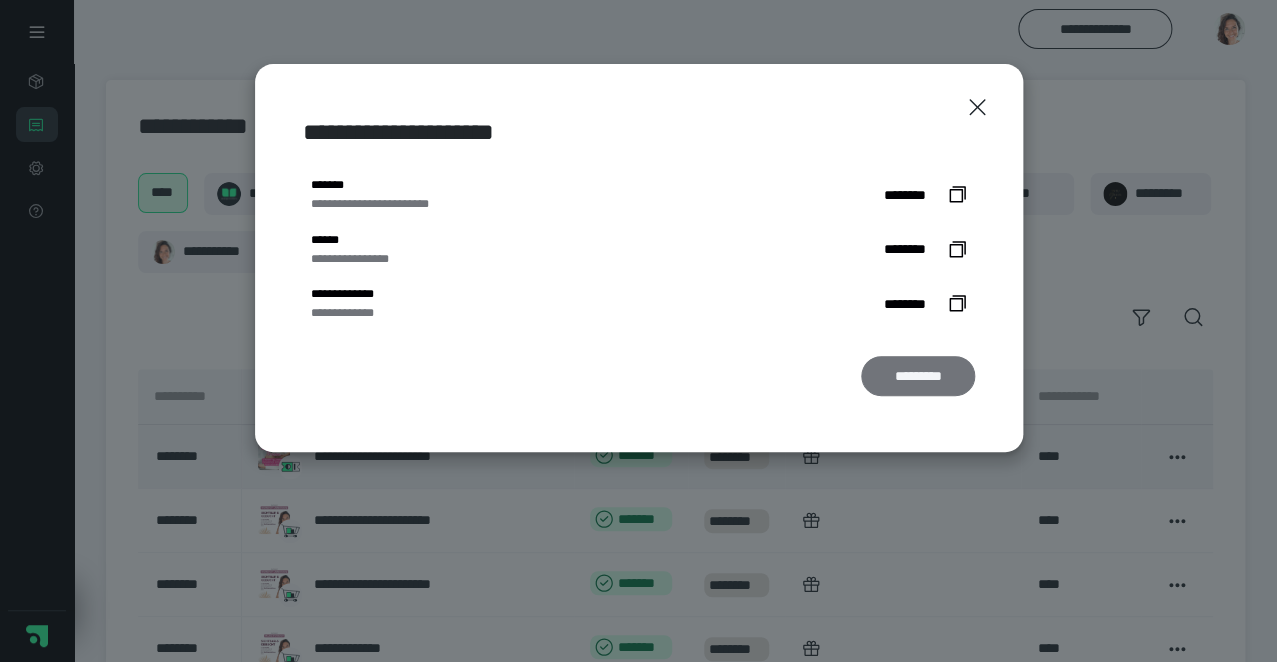 click on "*********" at bounding box center [918, 376] 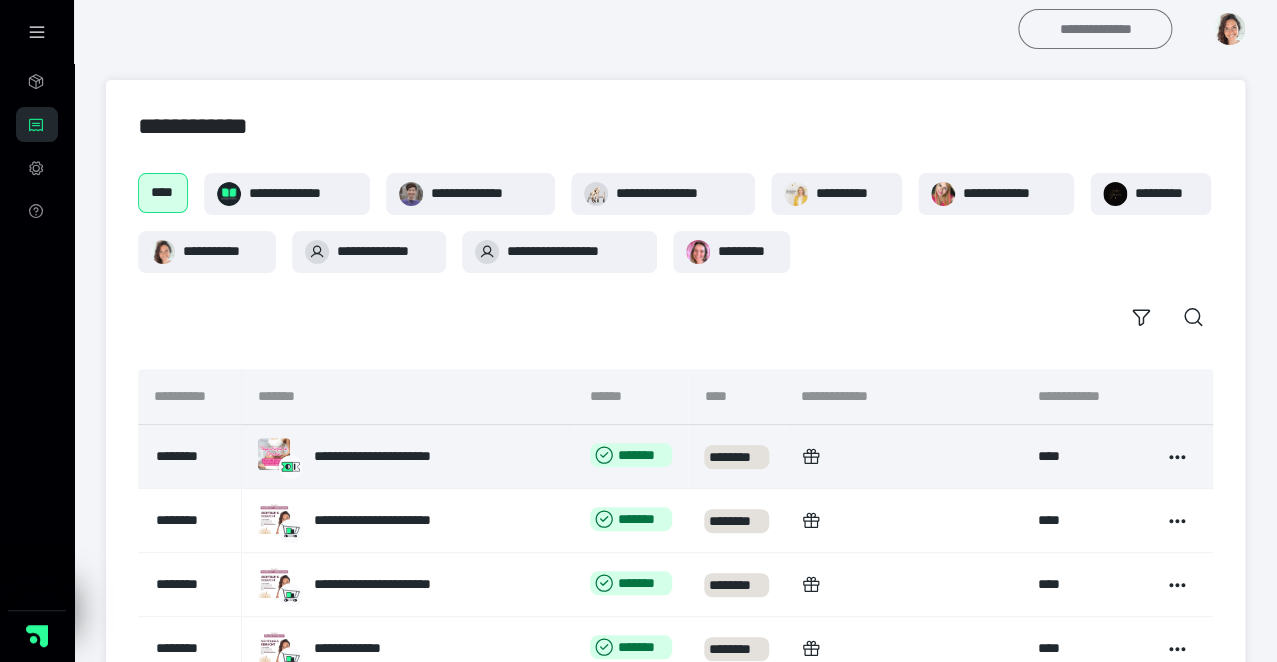 click on "**********" at bounding box center [1095, 29] 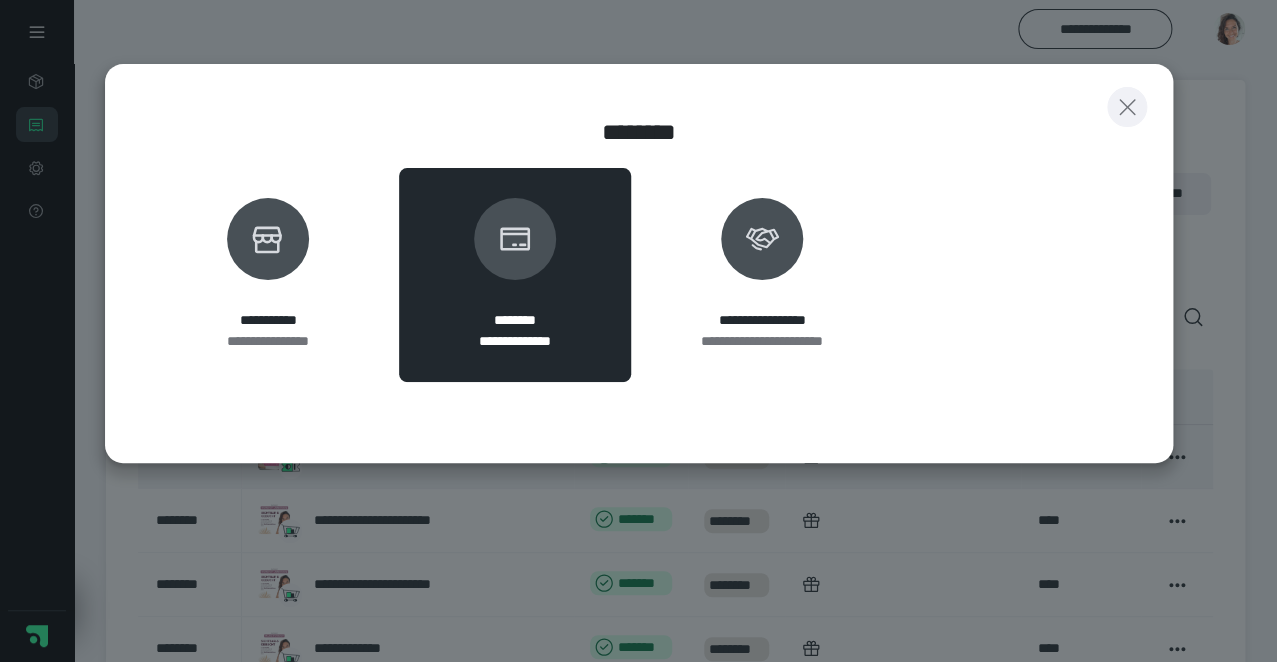 click at bounding box center (1127, 107) 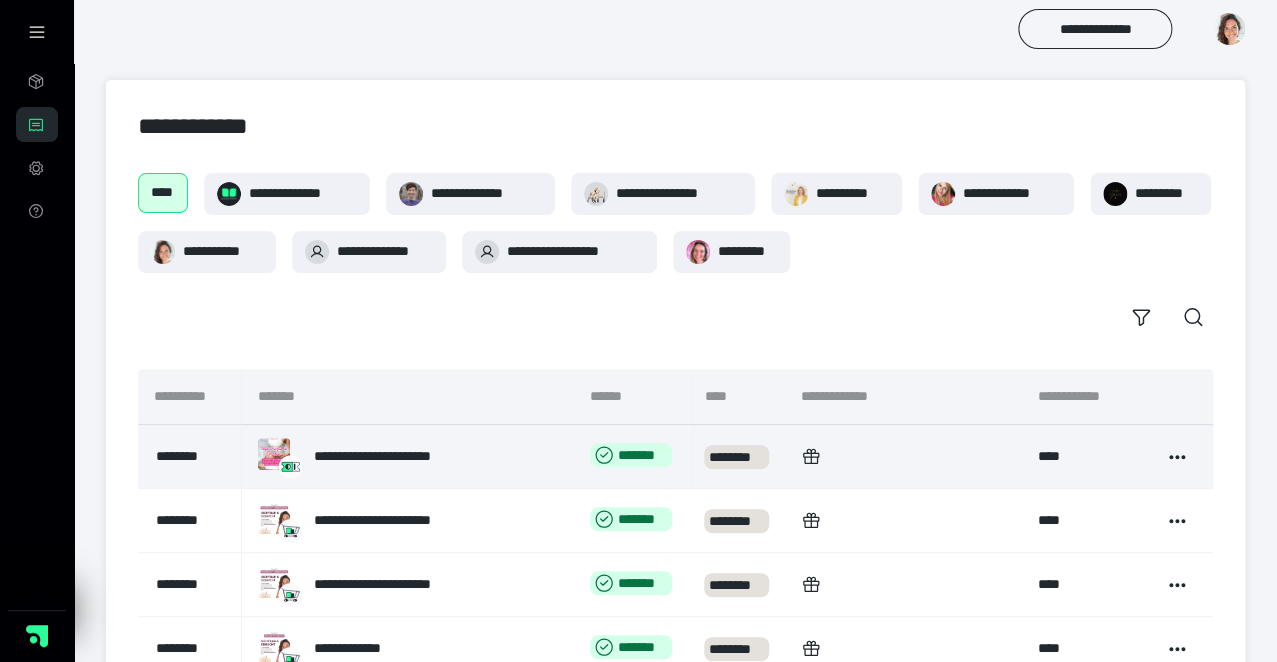 click at bounding box center [1229, 29] 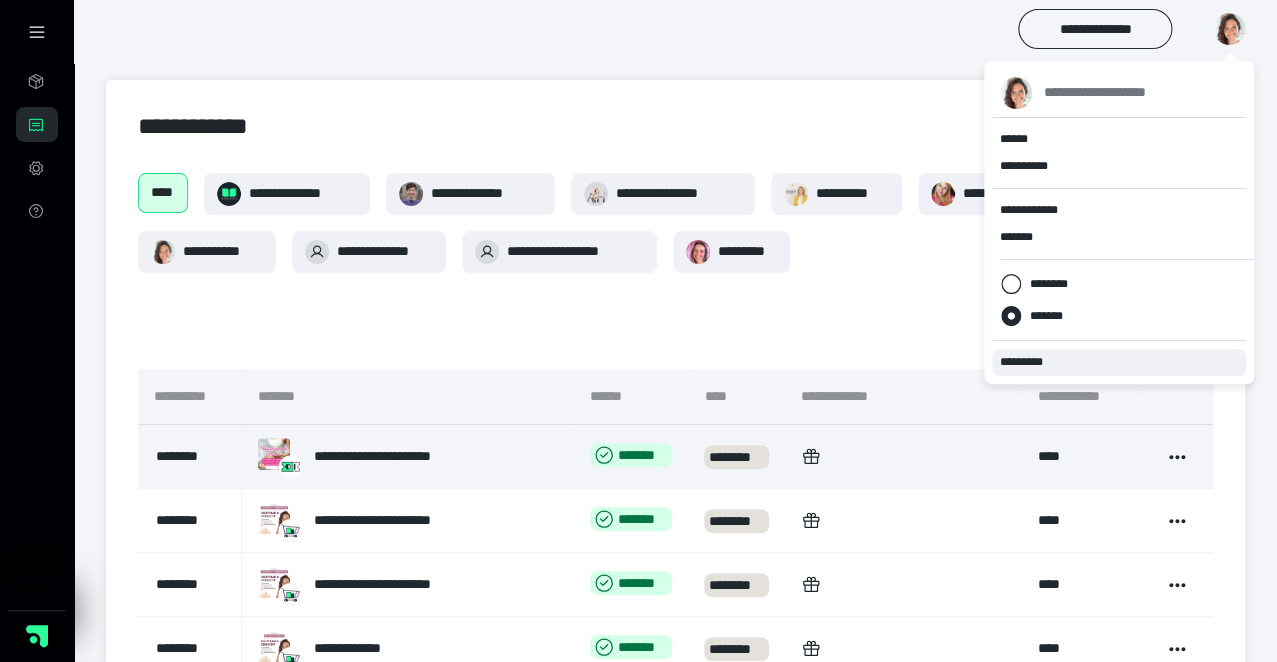 click on "*********" at bounding box center [1119, 362] 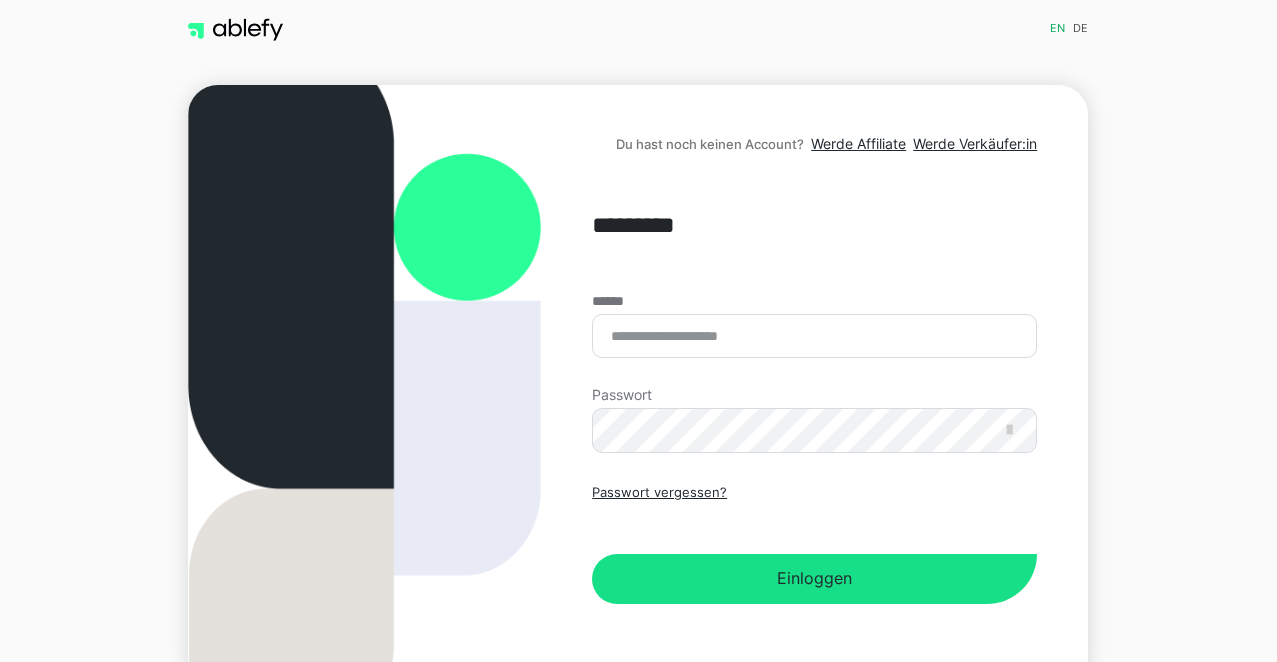 scroll, scrollTop: 0, scrollLeft: 0, axis: both 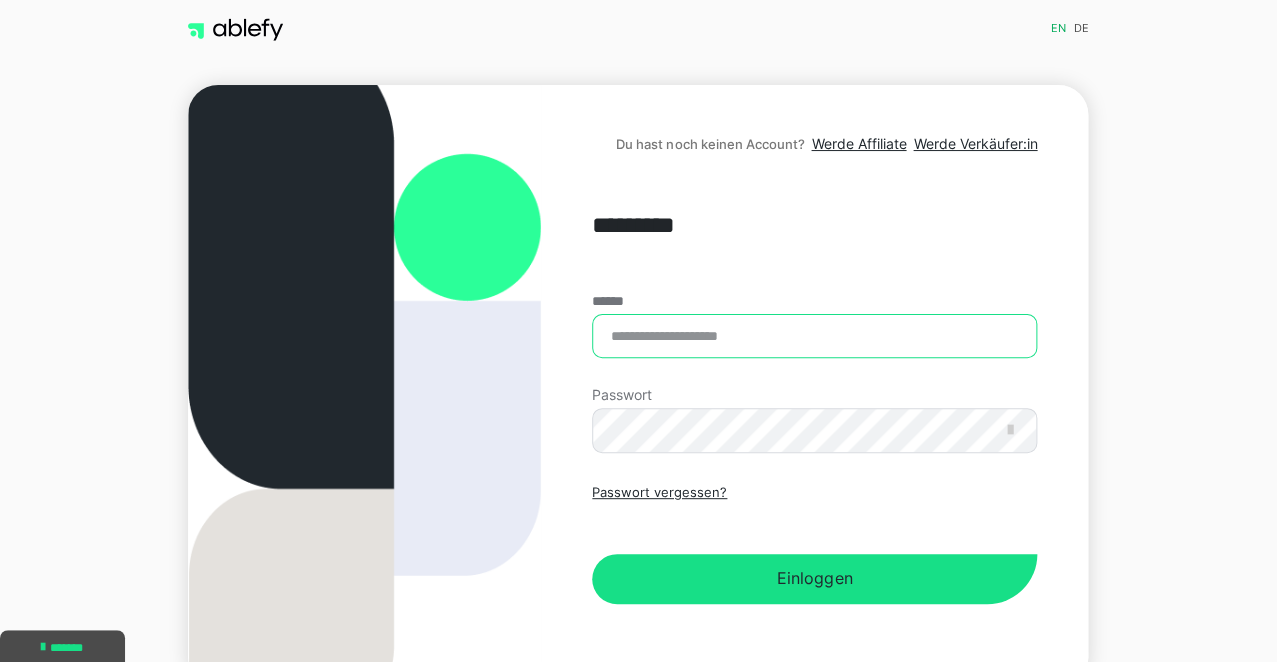 type on "**********" 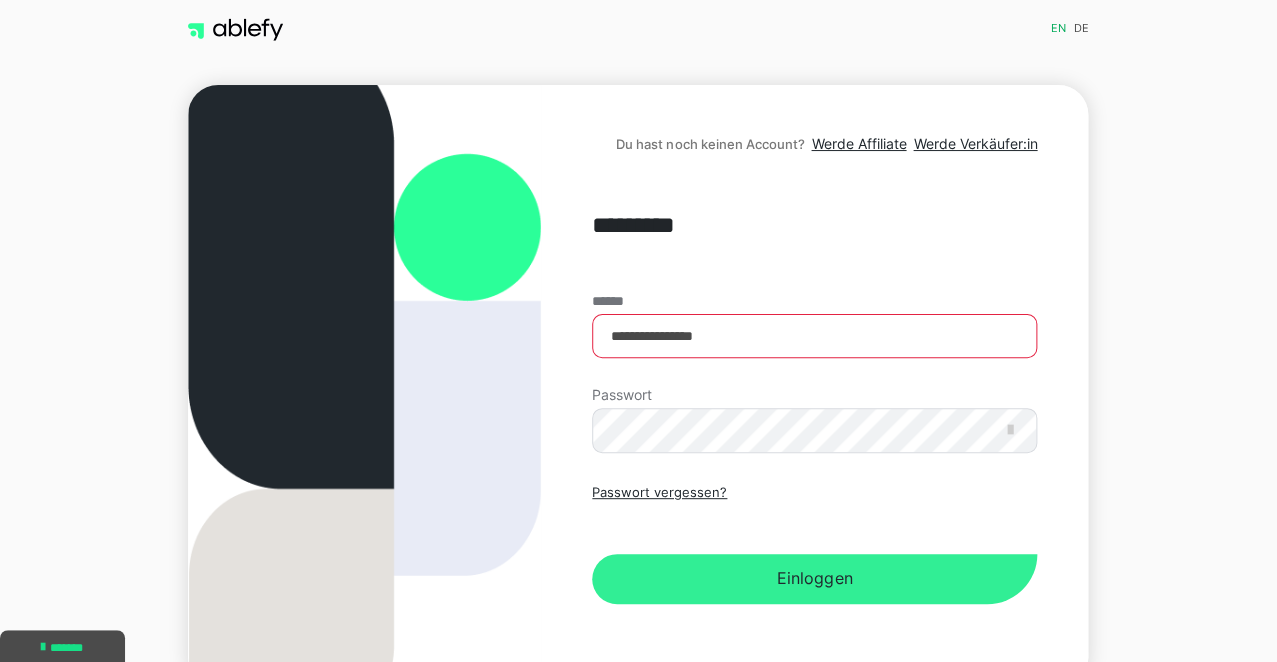 click on "Einloggen" at bounding box center [814, 579] 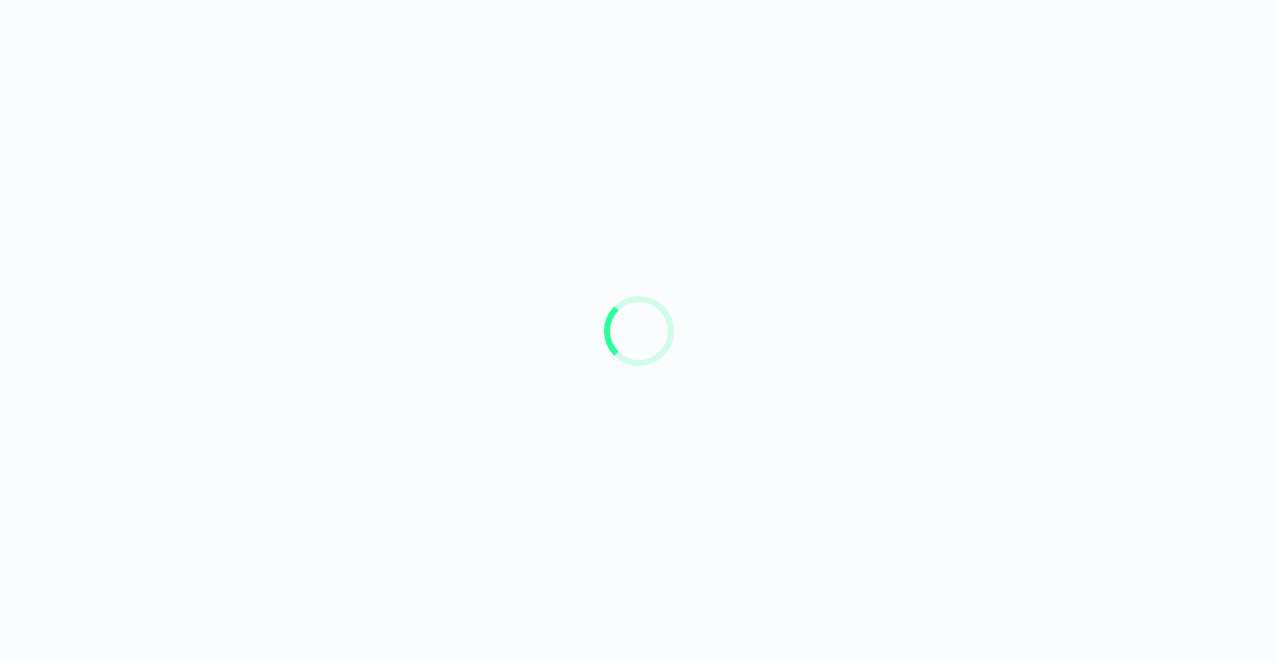 scroll, scrollTop: 0, scrollLeft: 0, axis: both 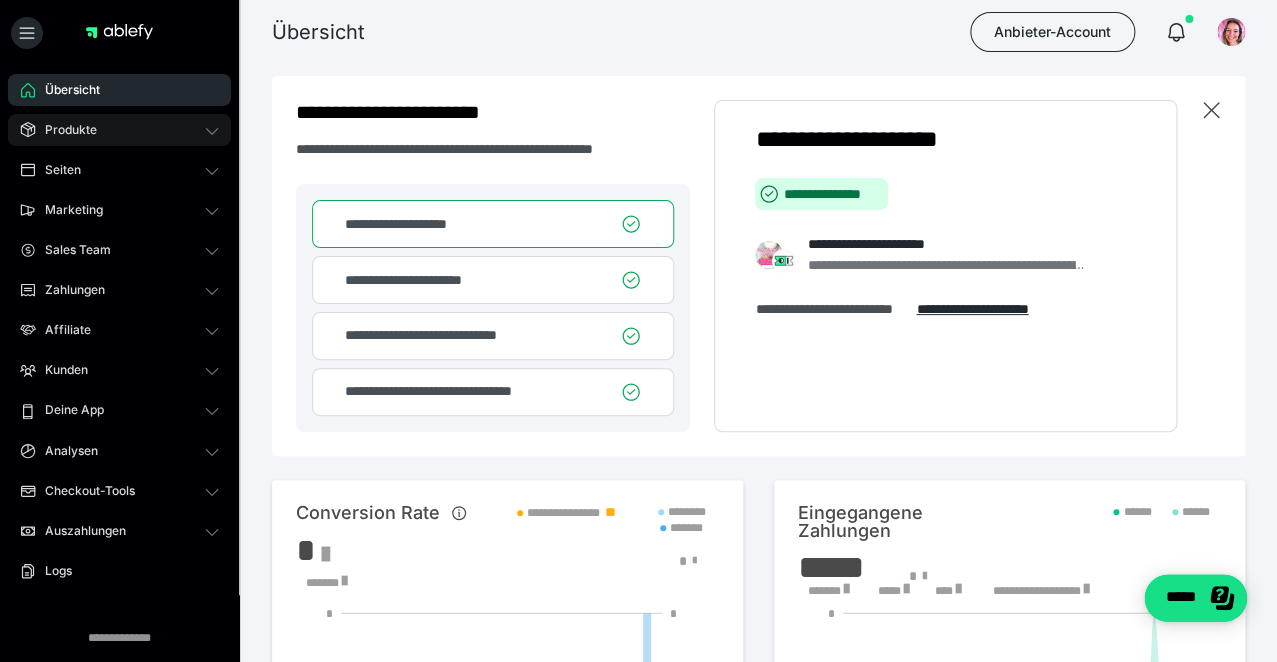 click on "Produkte" at bounding box center [64, 130] 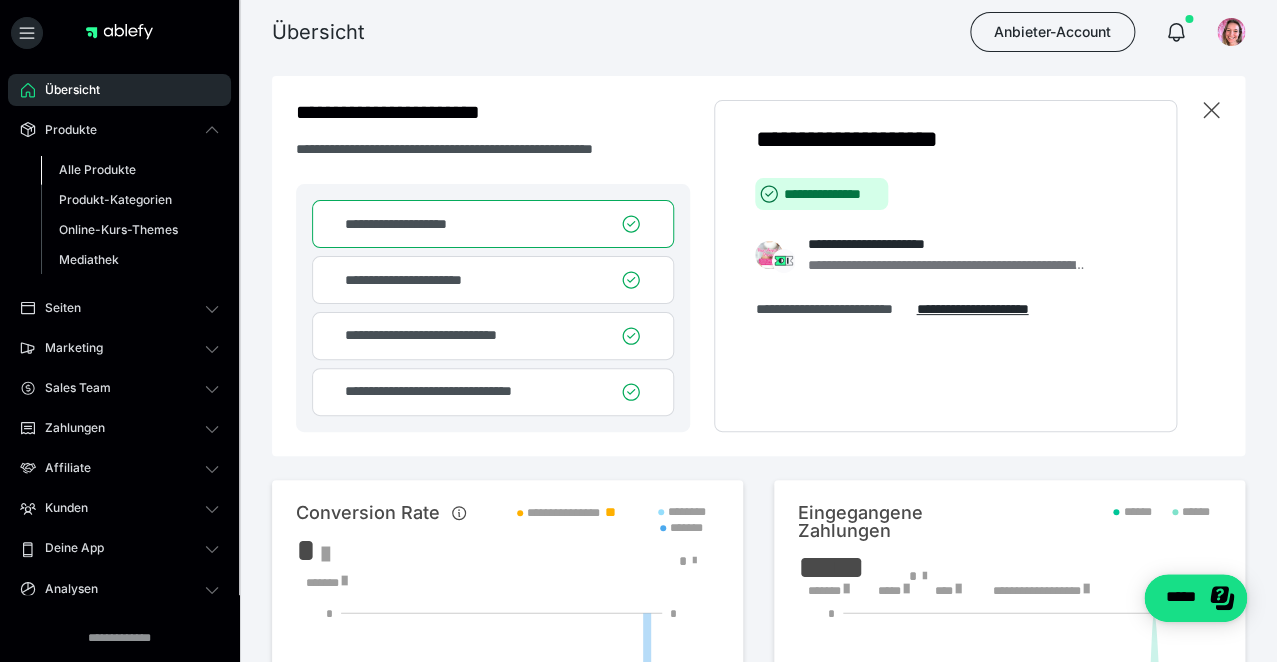 click on "Alle Produkte" at bounding box center (97, 169) 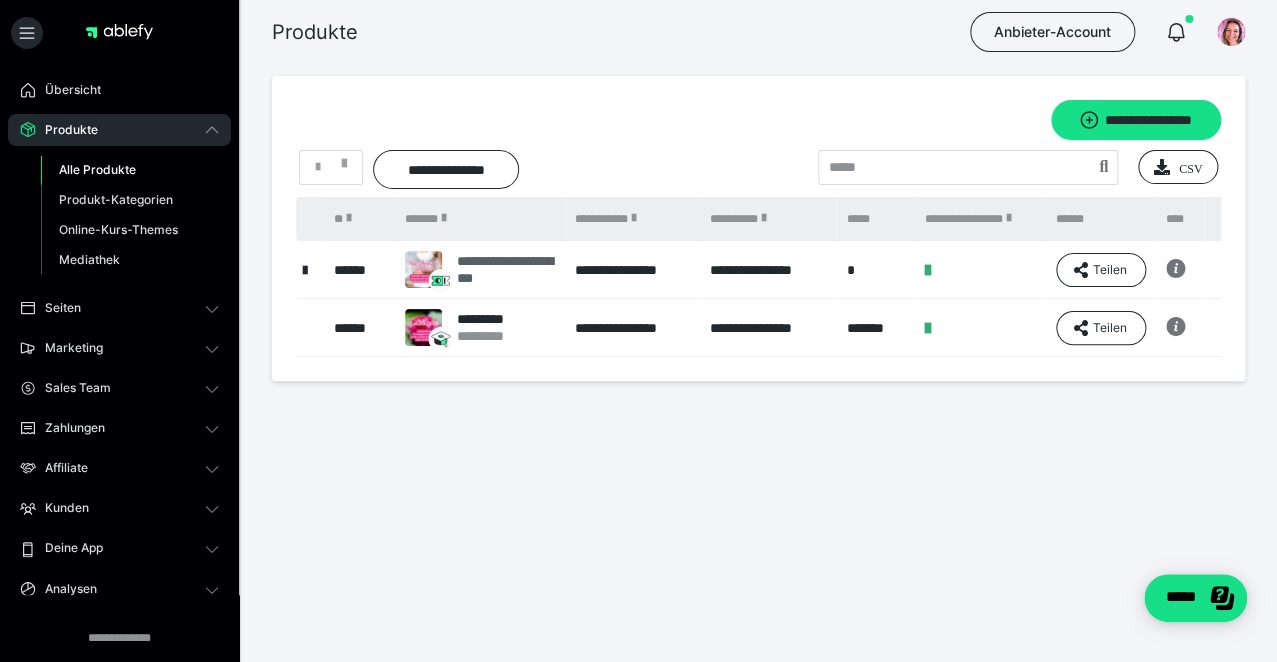 click on "**********" at bounding box center (506, 269) 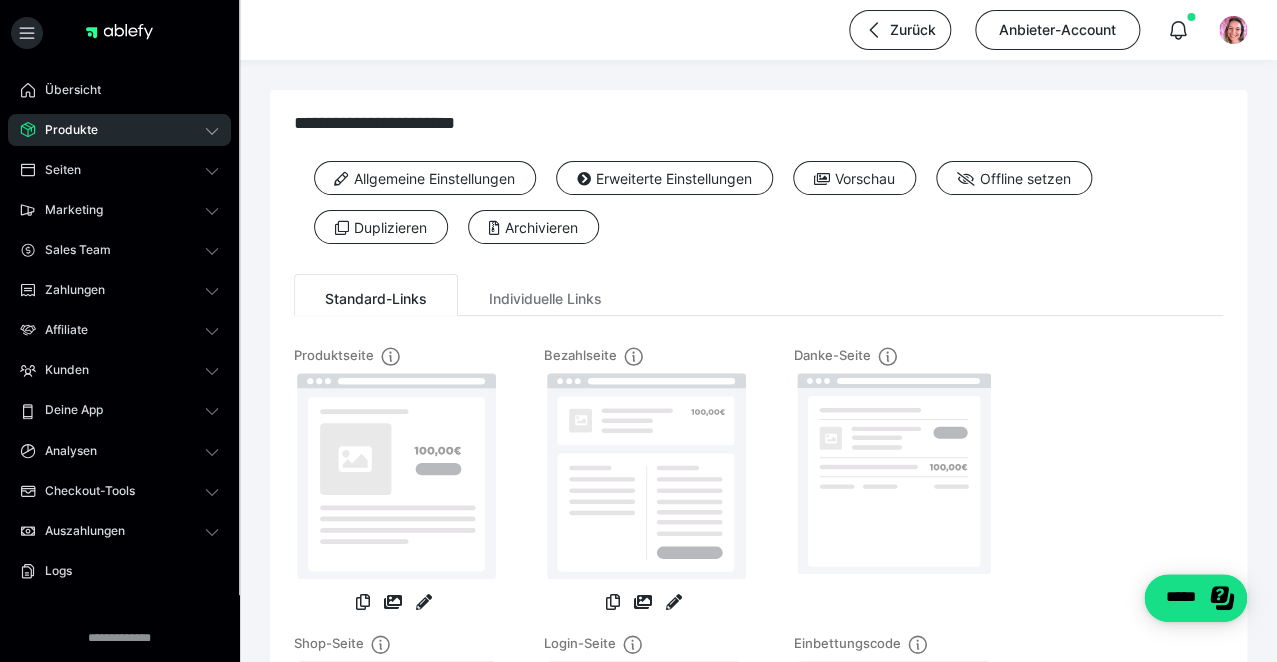 scroll, scrollTop: 0, scrollLeft: 0, axis: both 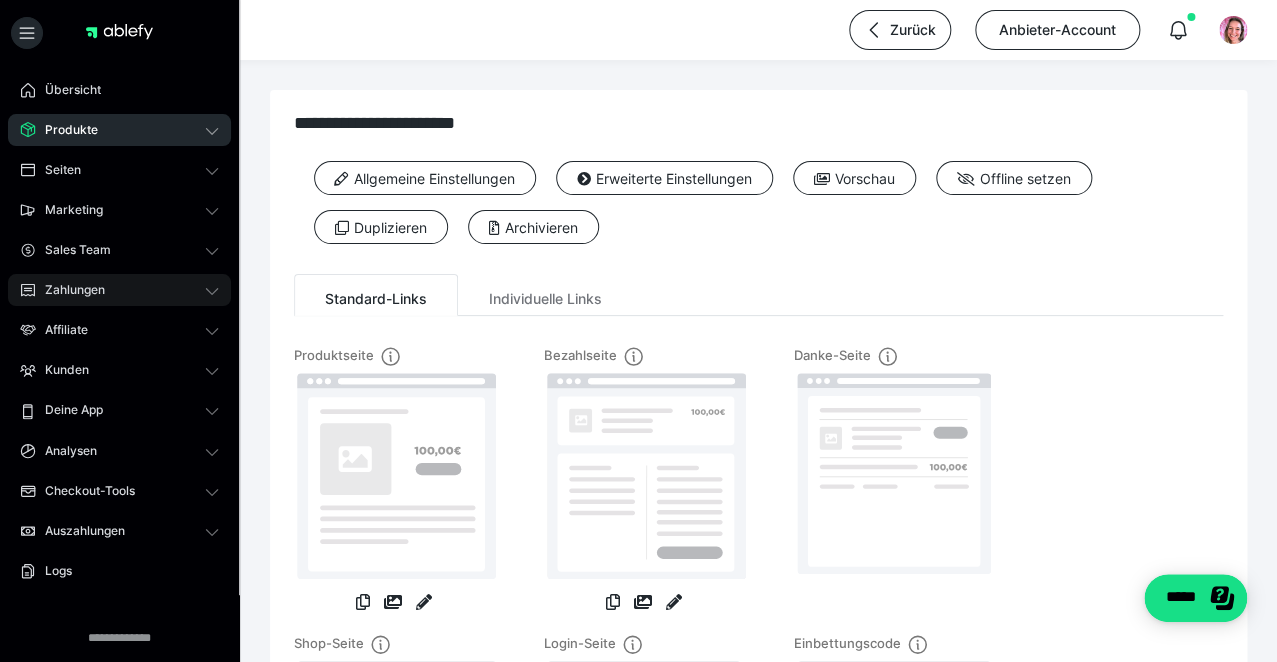 click on "Zahlungen" at bounding box center (68, 290) 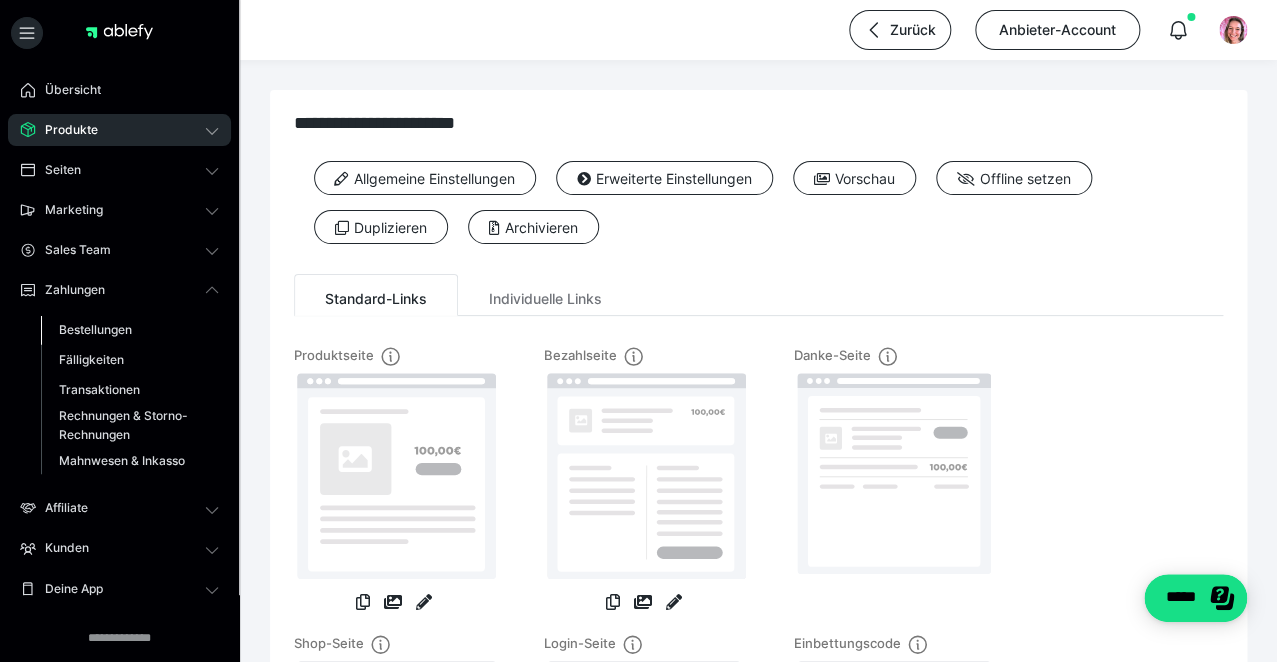click on "Bestellungen" at bounding box center (95, 329) 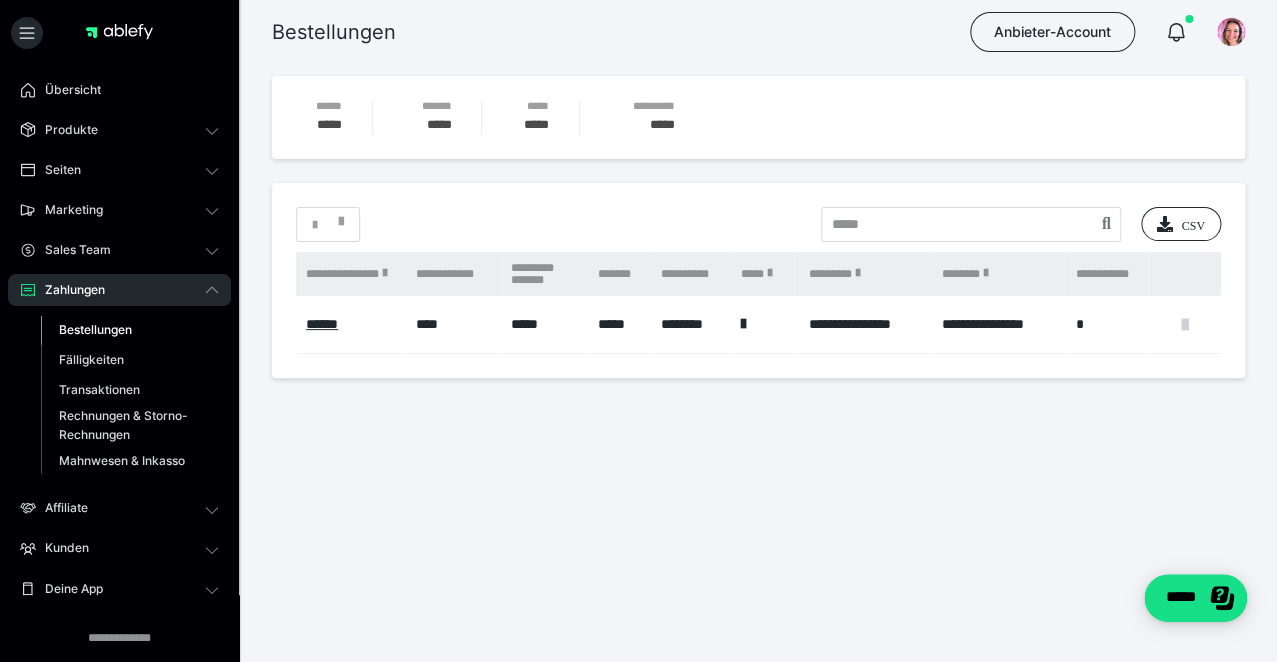 scroll, scrollTop: 0, scrollLeft: 890, axis: horizontal 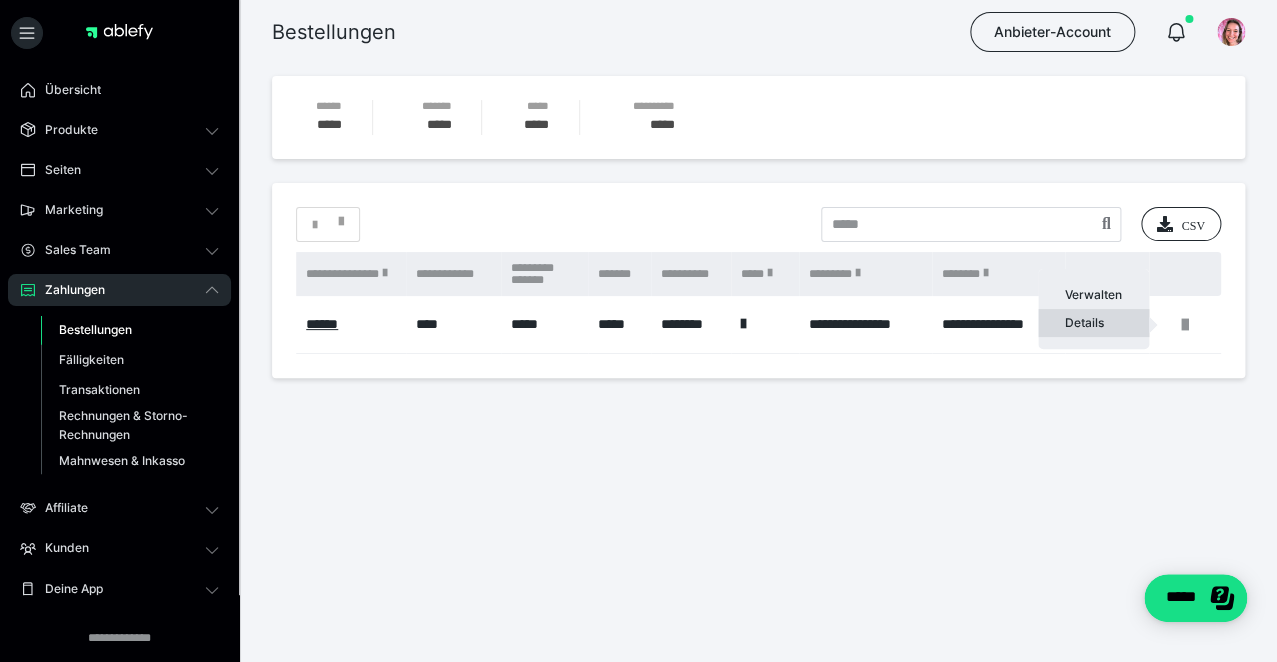 click on "Details" at bounding box center [1093, 323] 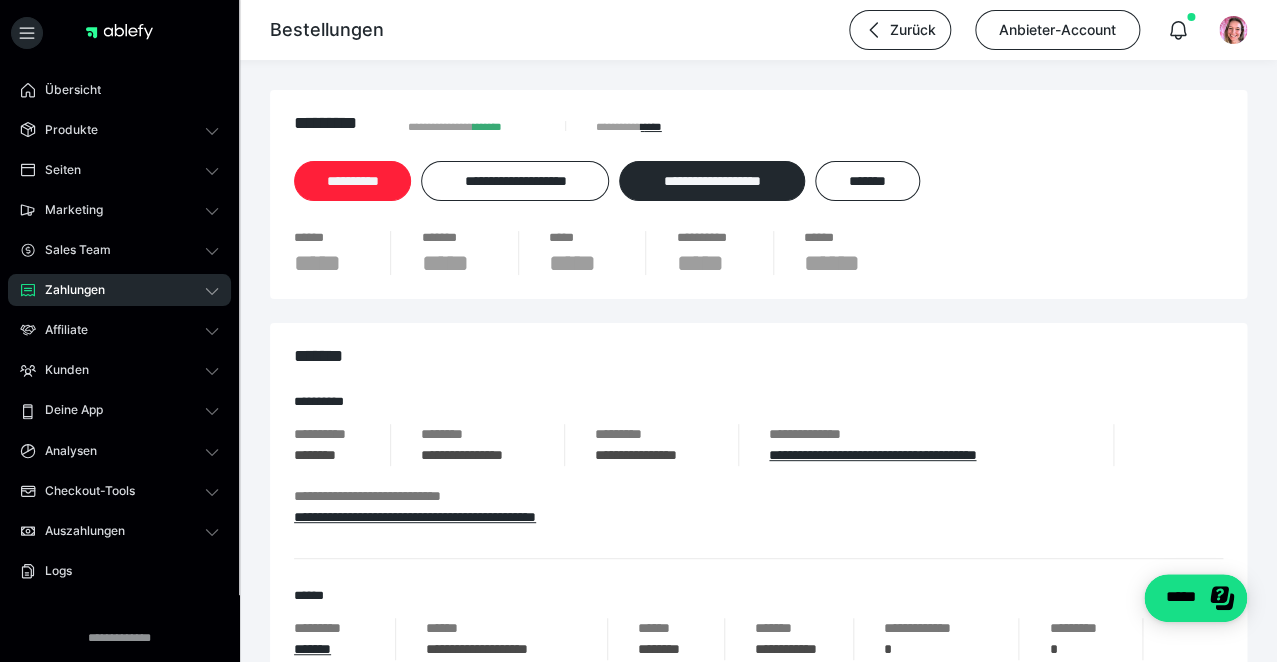 click on "**********" at bounding box center [352, 181] 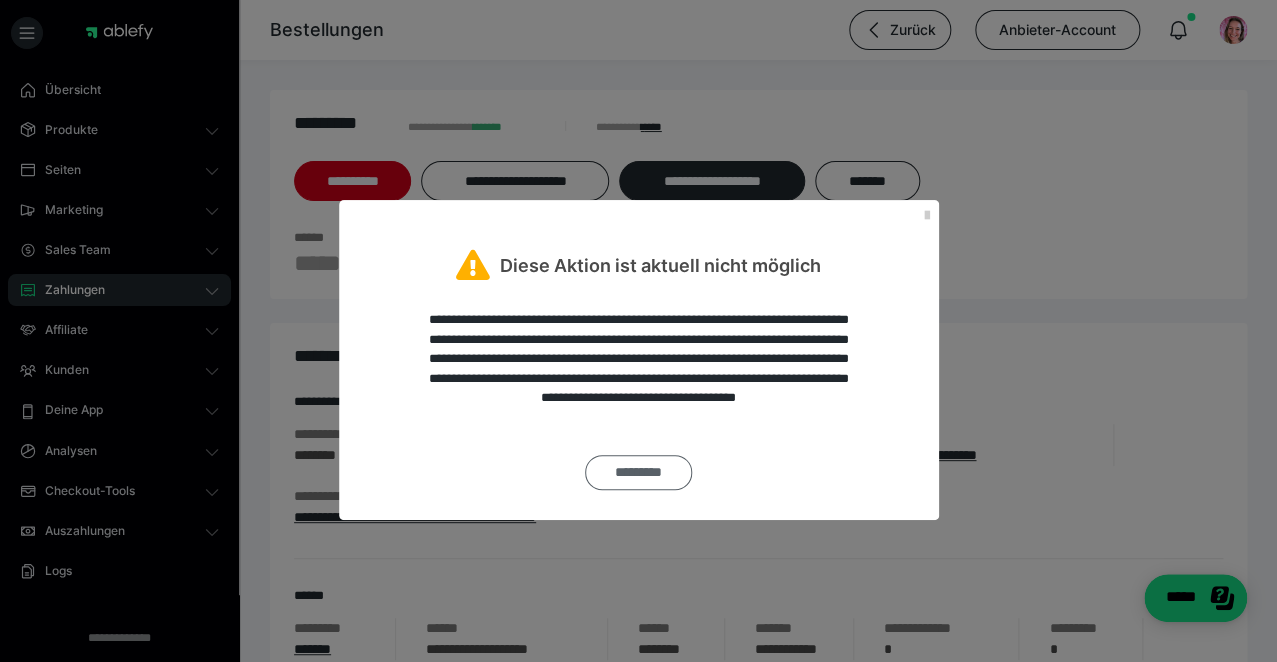 click on "*********" at bounding box center (638, 472) 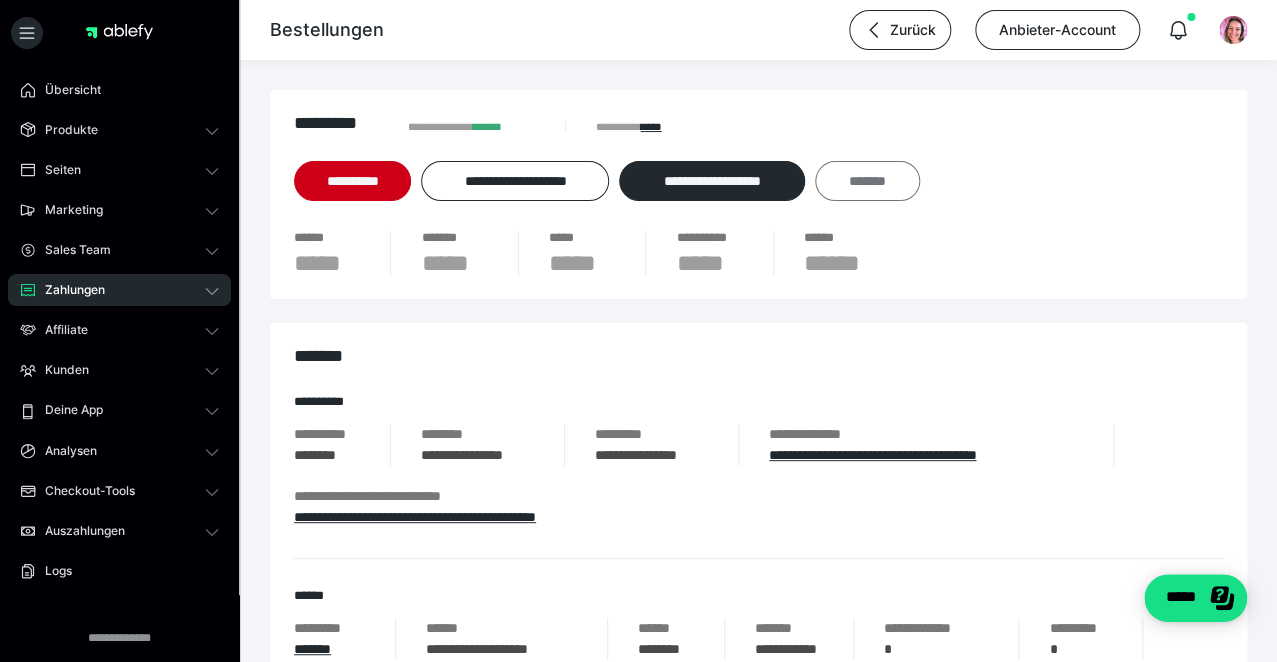 click on "*******" at bounding box center [867, 181] 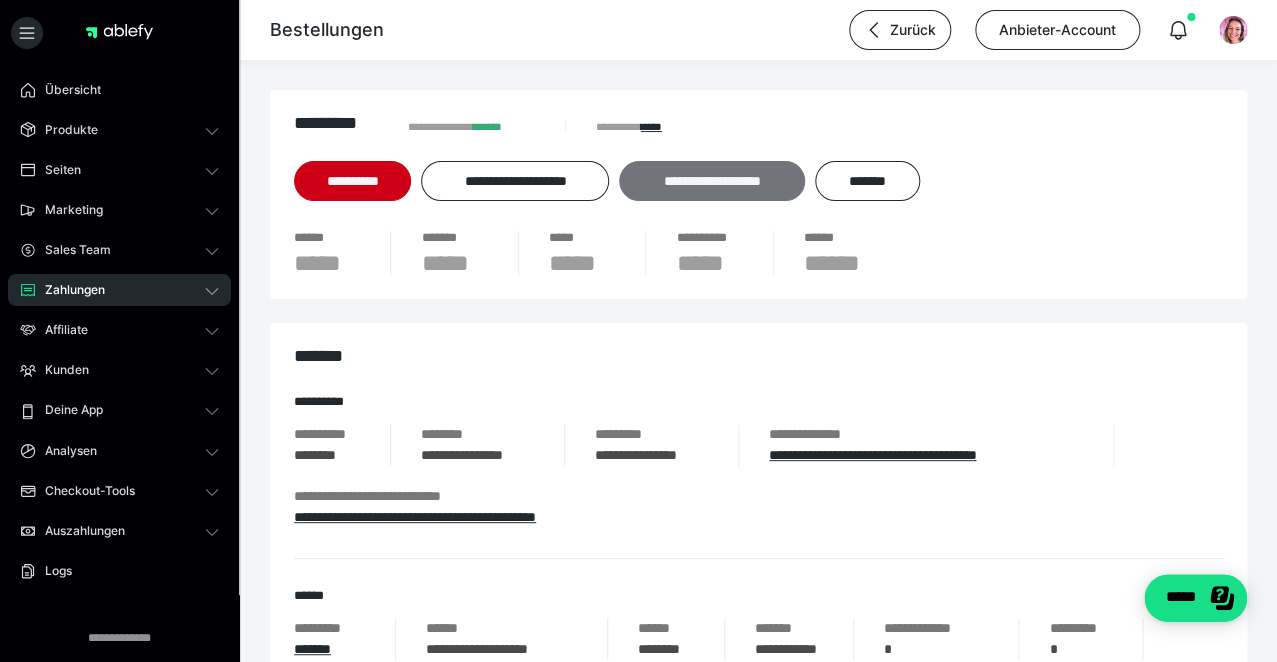 click on "**********" at bounding box center [712, 181] 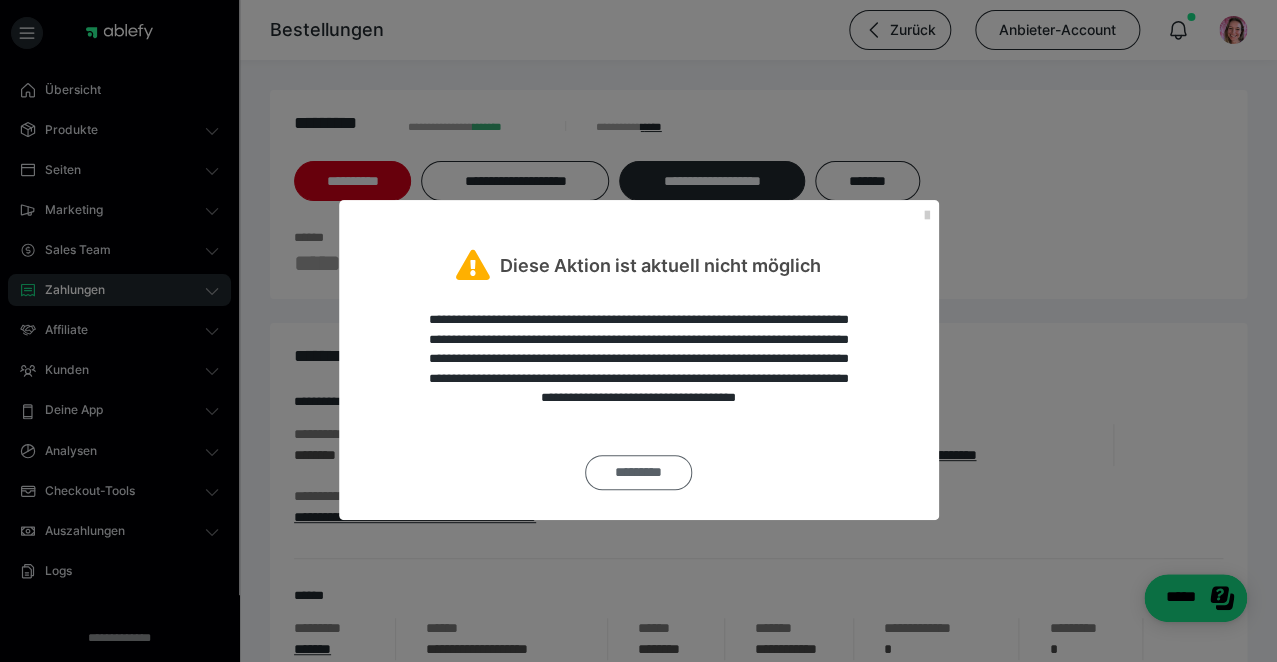 click on "*********" at bounding box center [638, 472] 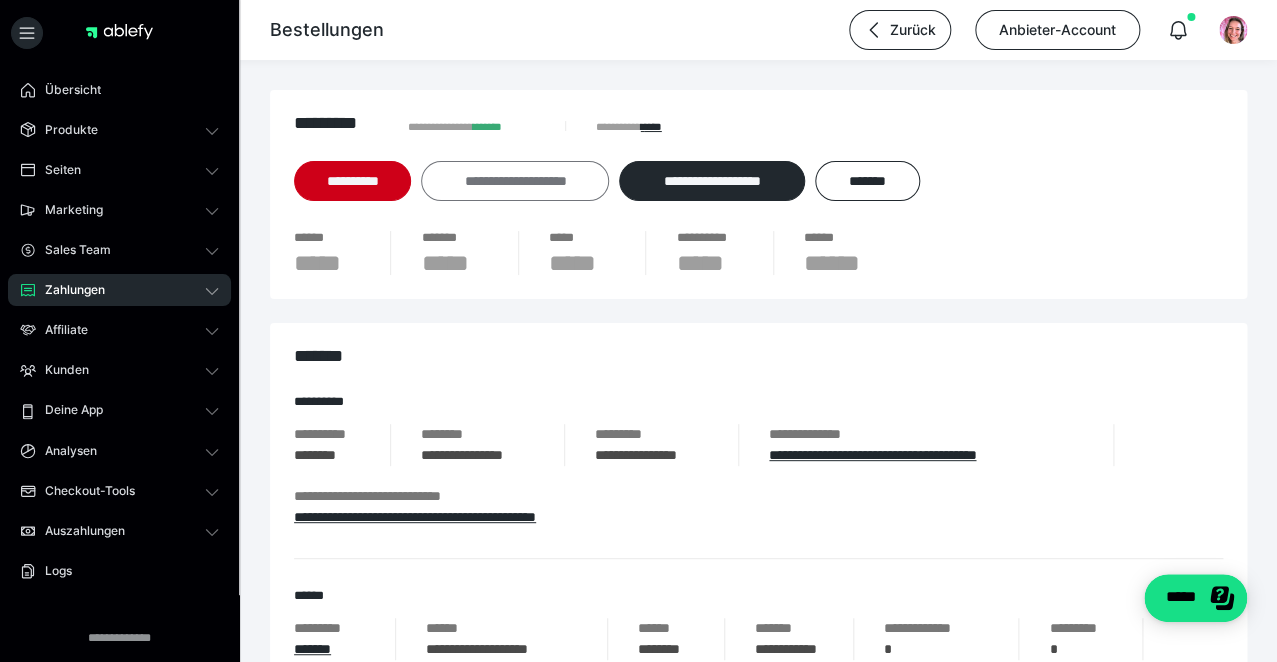 click on "**********" at bounding box center [515, 181] 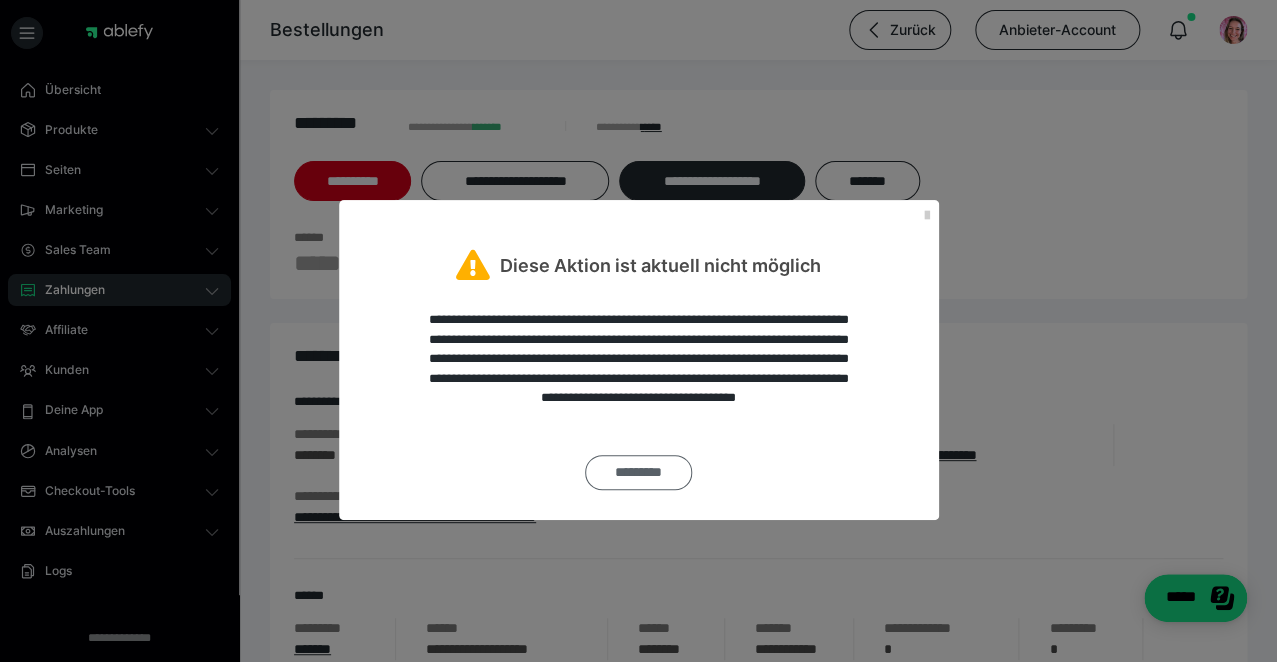 click on "*********" at bounding box center [638, 472] 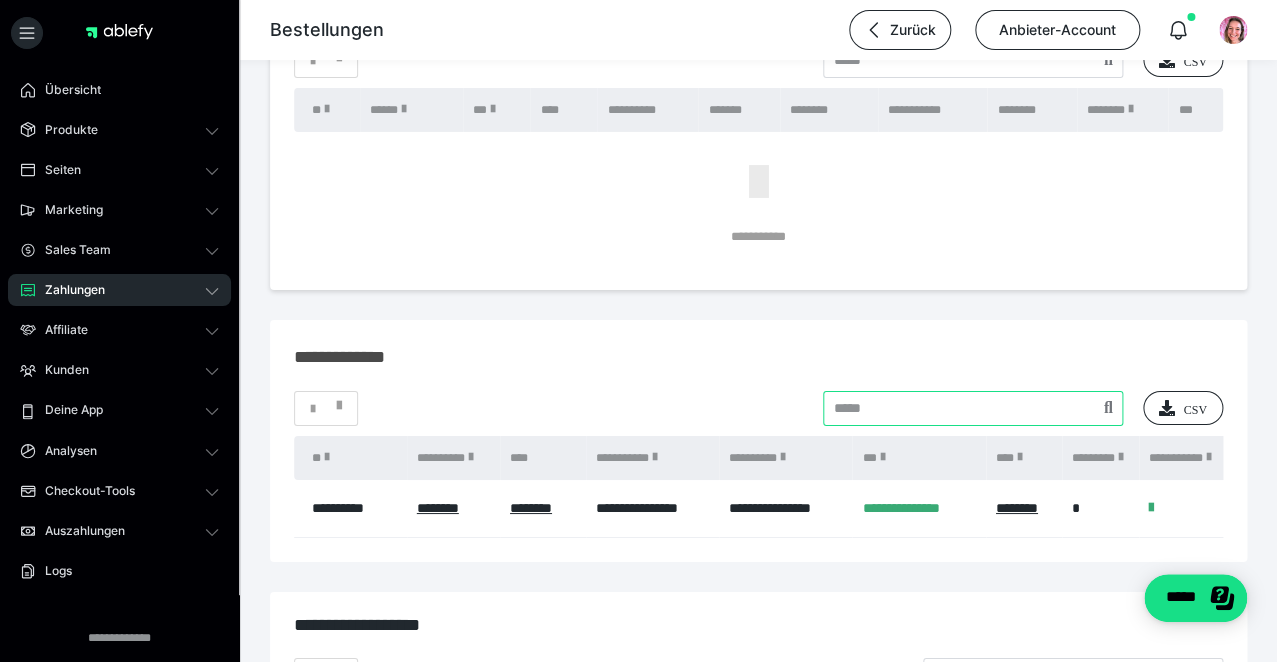 click at bounding box center (973, 408) 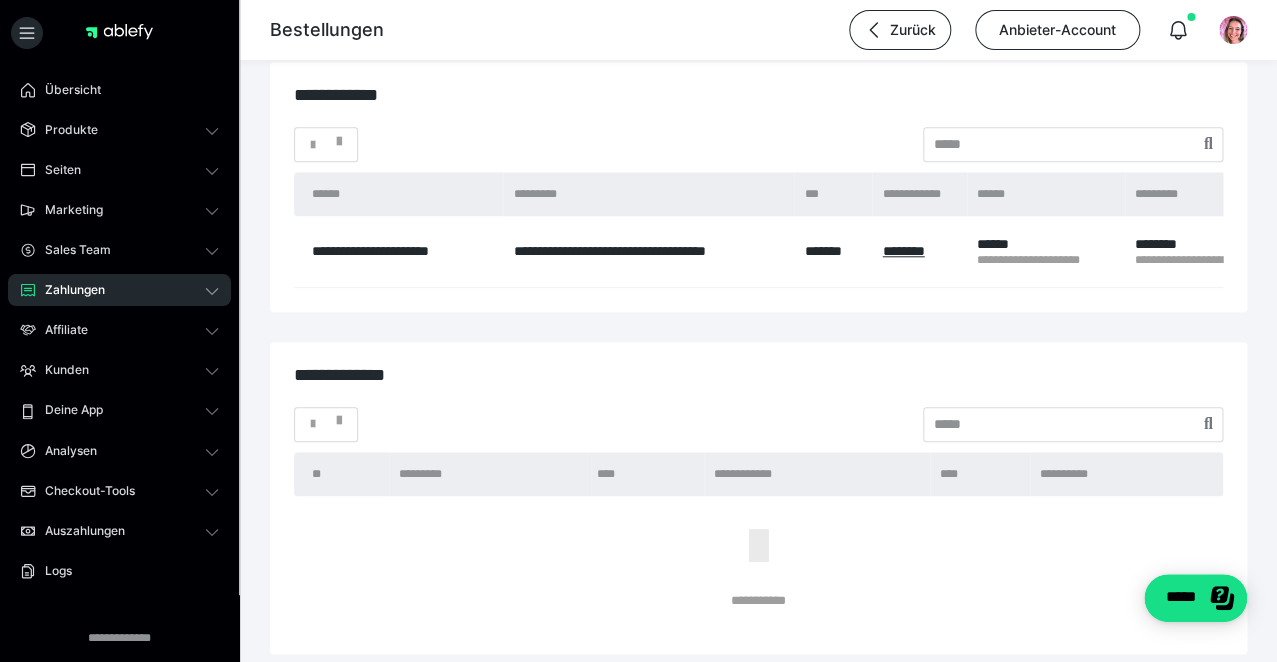 scroll, scrollTop: 3220, scrollLeft: 0, axis: vertical 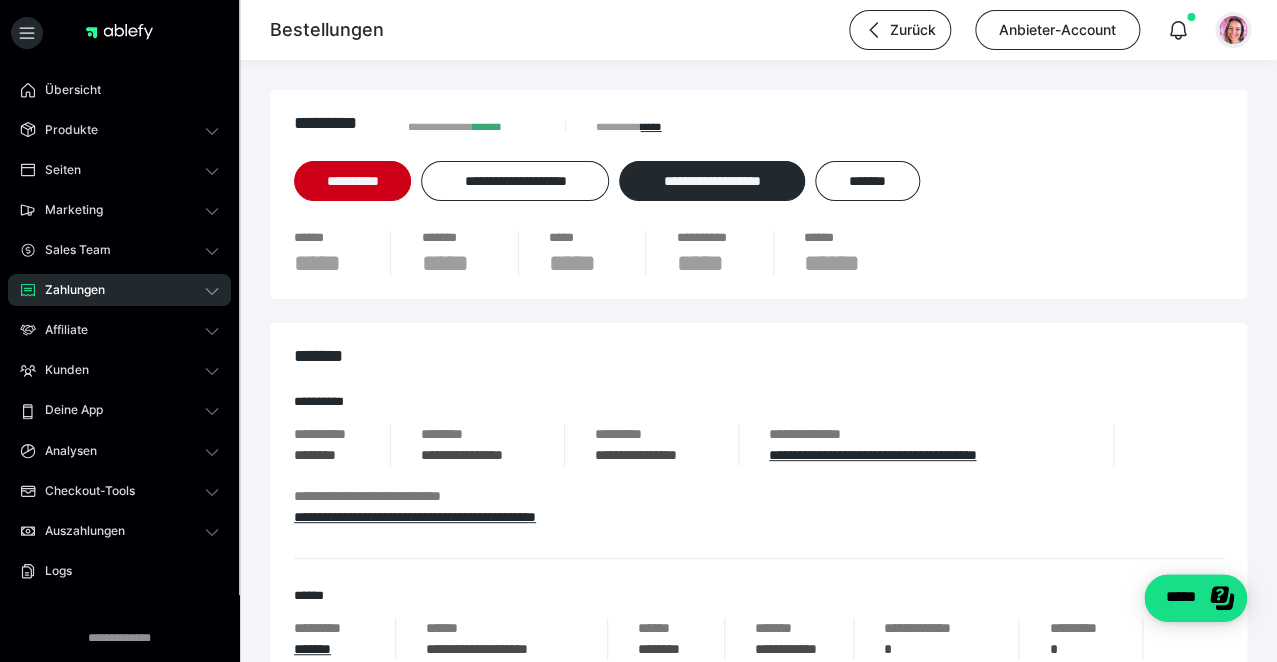 click at bounding box center (1233, 30) 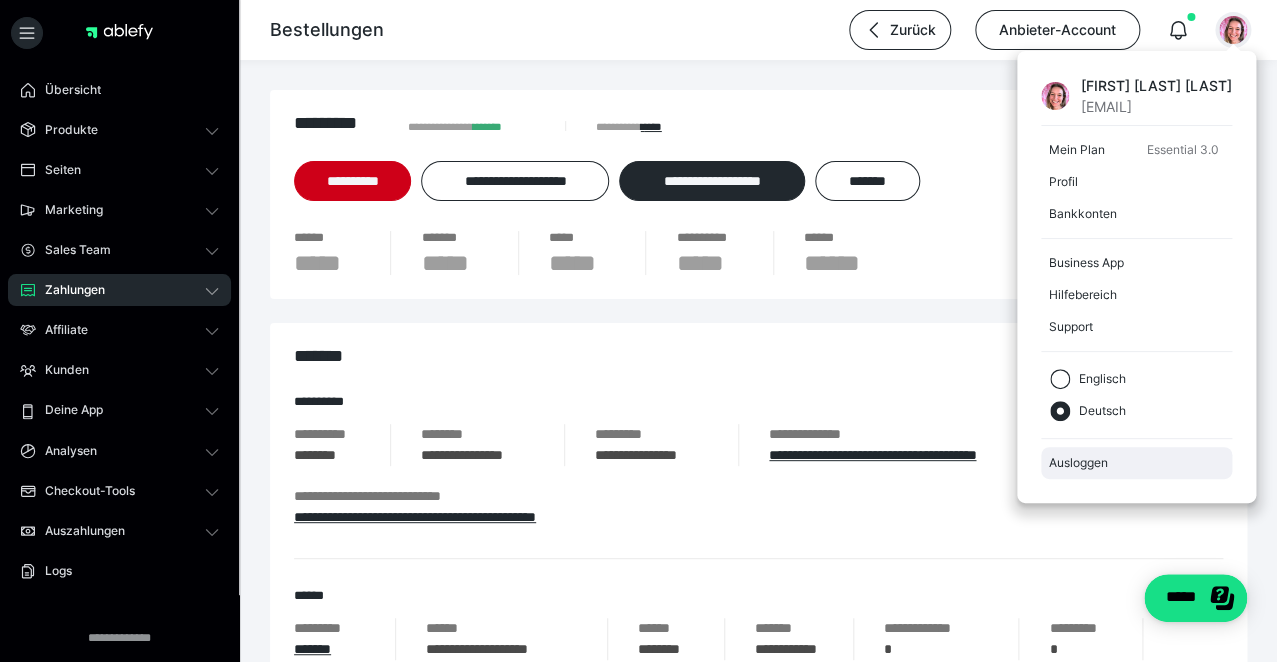 click on "Ausloggen" at bounding box center [1136, 463] 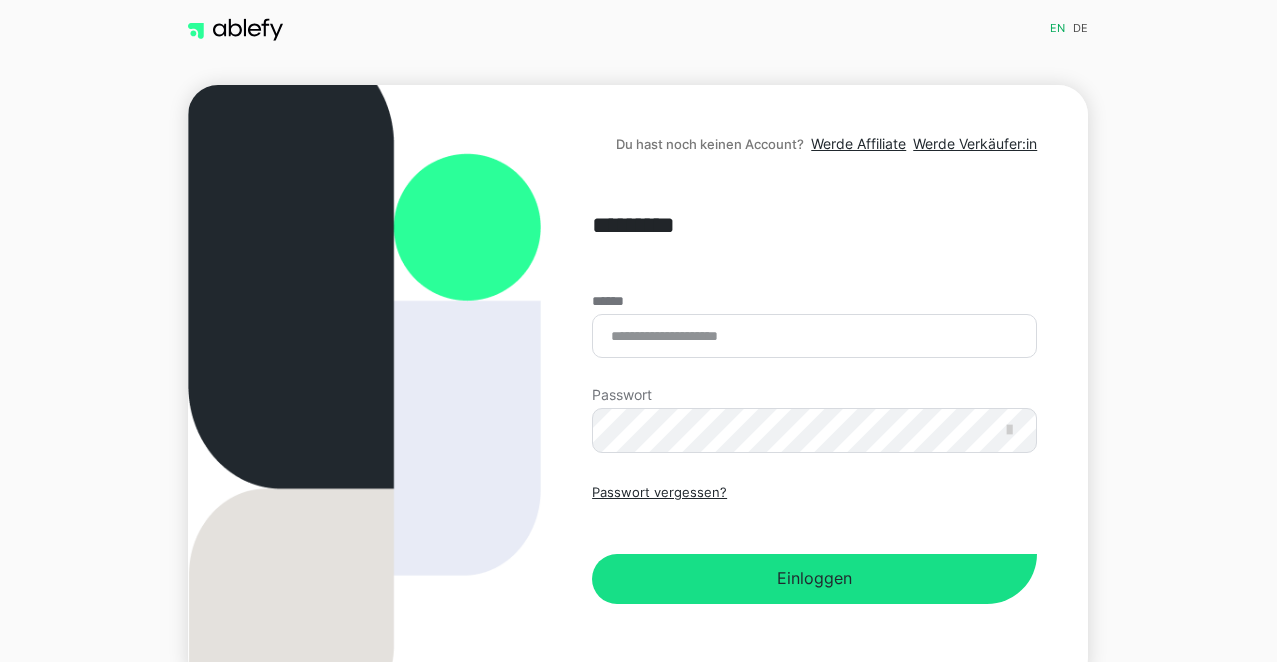 scroll, scrollTop: 0, scrollLeft: 0, axis: both 